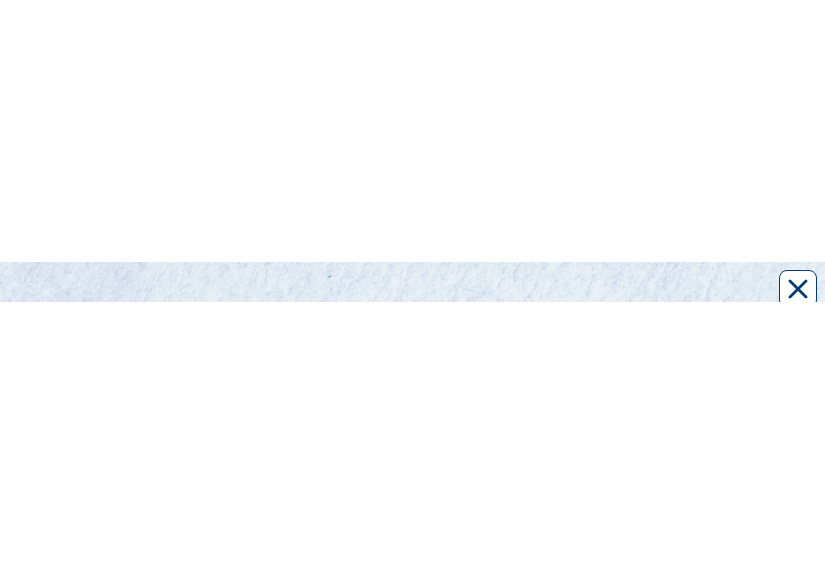 scroll, scrollTop: 0, scrollLeft: 0, axis: both 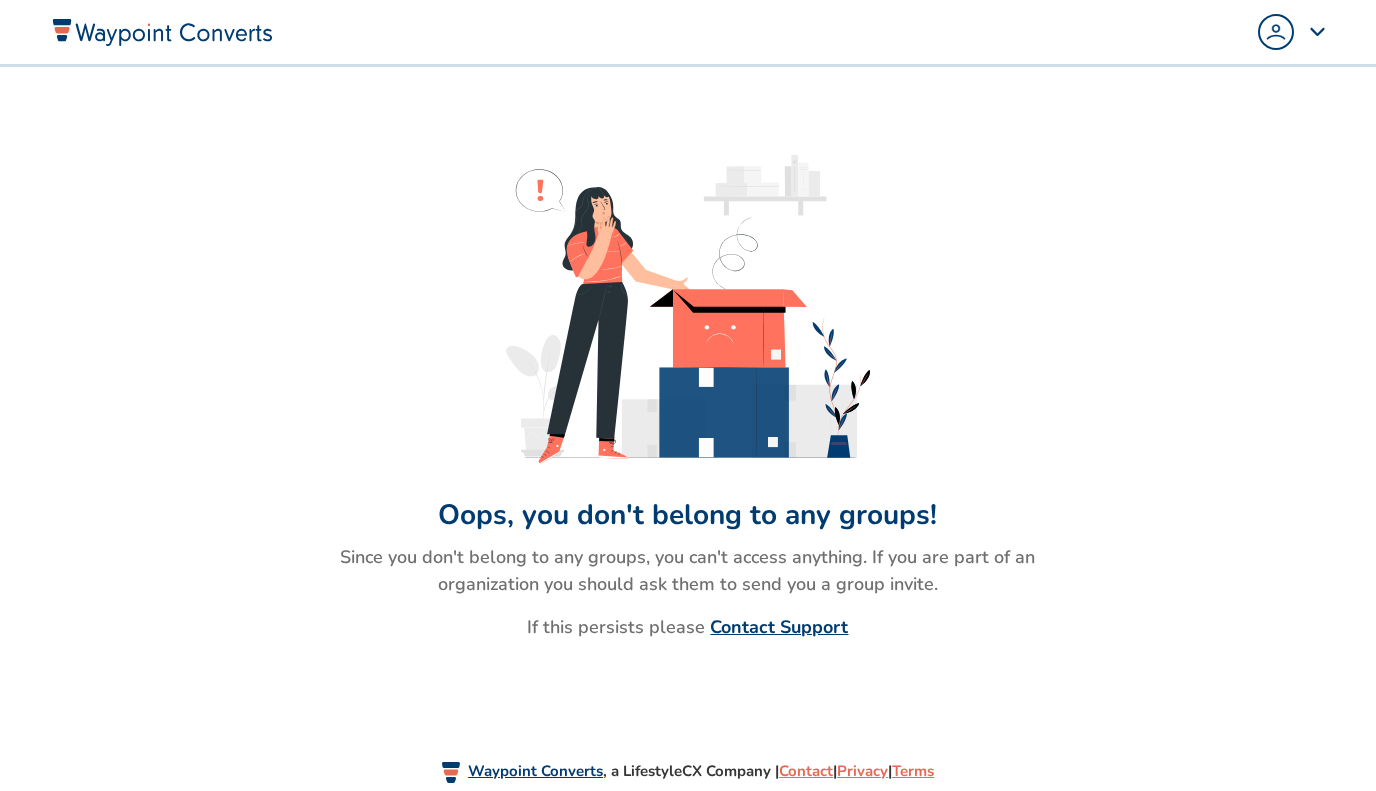 click at bounding box center (1276, 32) 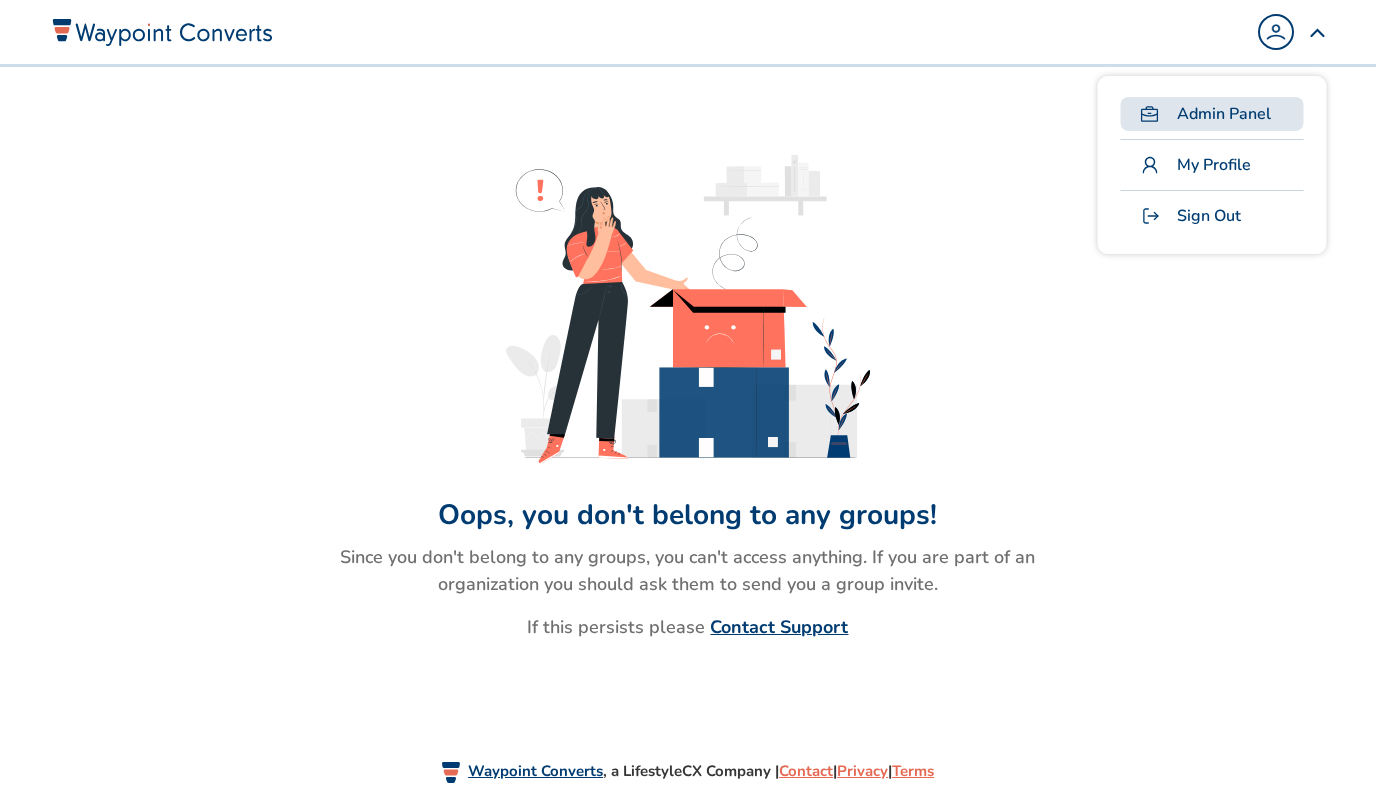 click on "Admin Panel" at bounding box center [1224, 114] 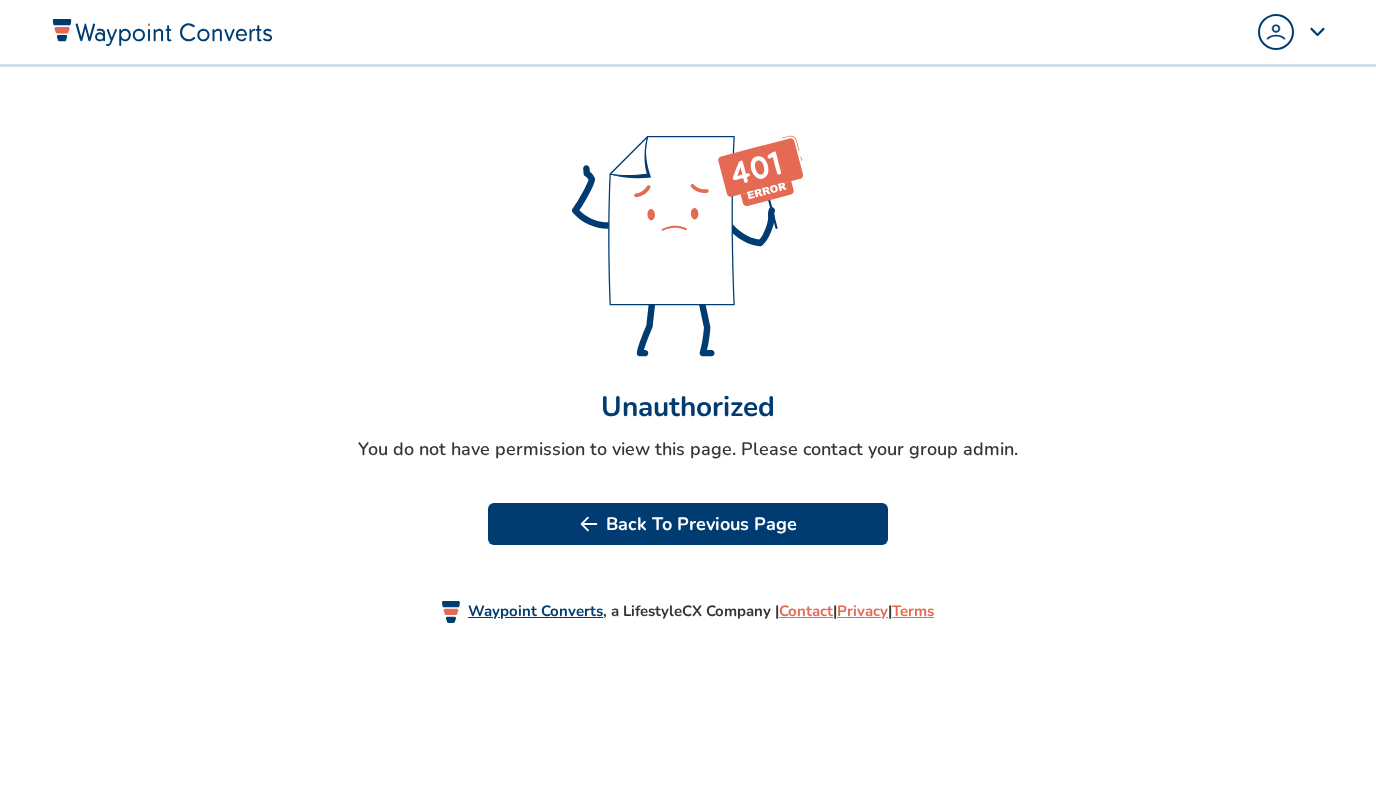 scroll, scrollTop: 0, scrollLeft: 0, axis: both 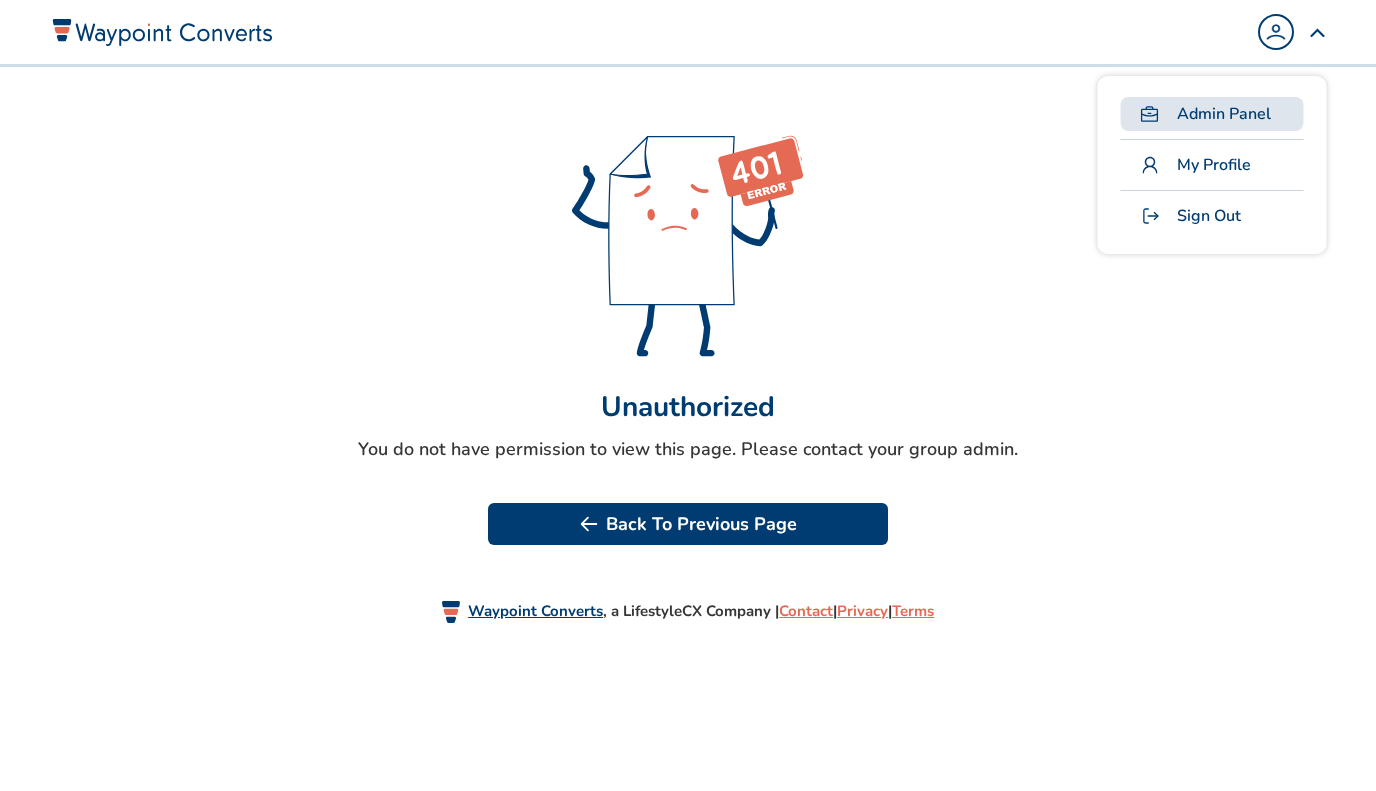 click on "Admin Panel" at bounding box center [1224, 114] 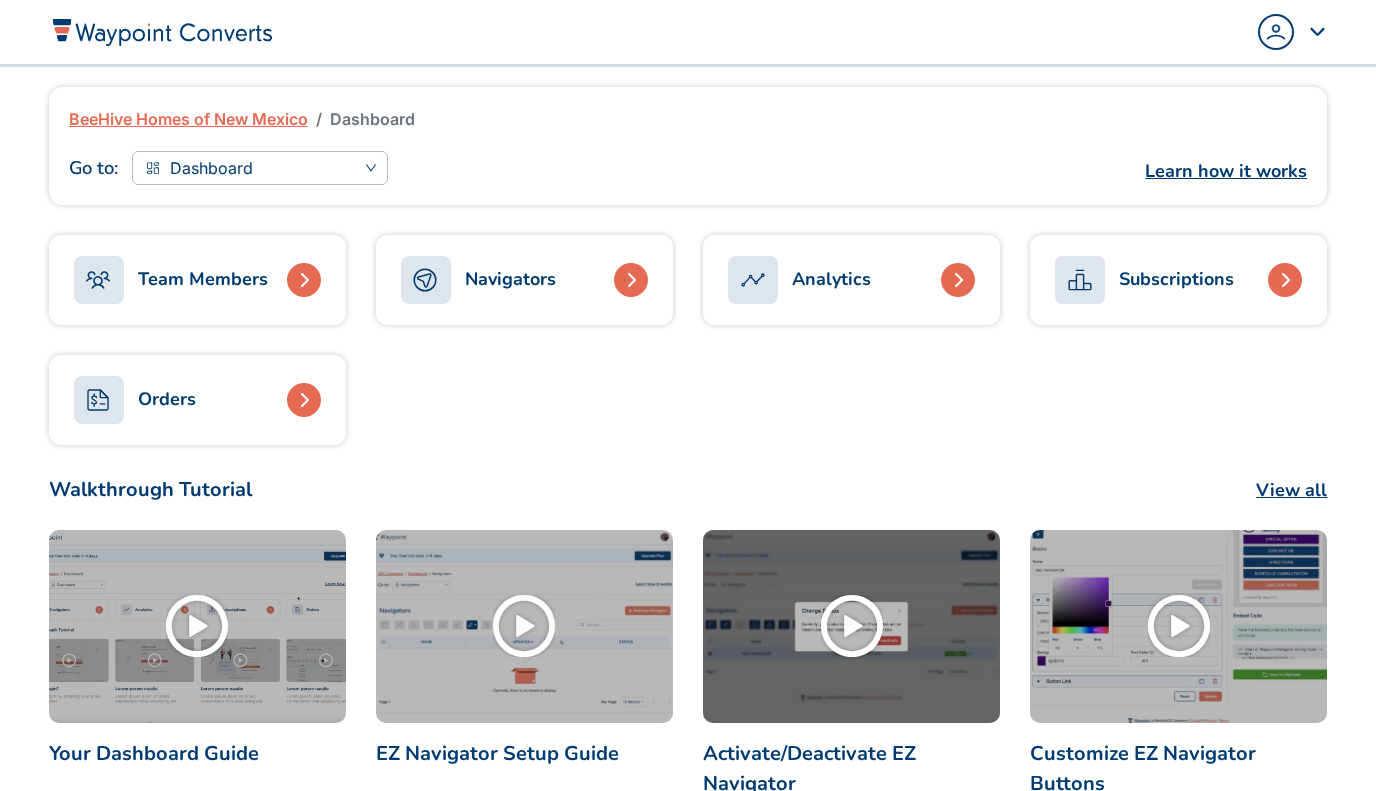 scroll, scrollTop: 0, scrollLeft: 0, axis: both 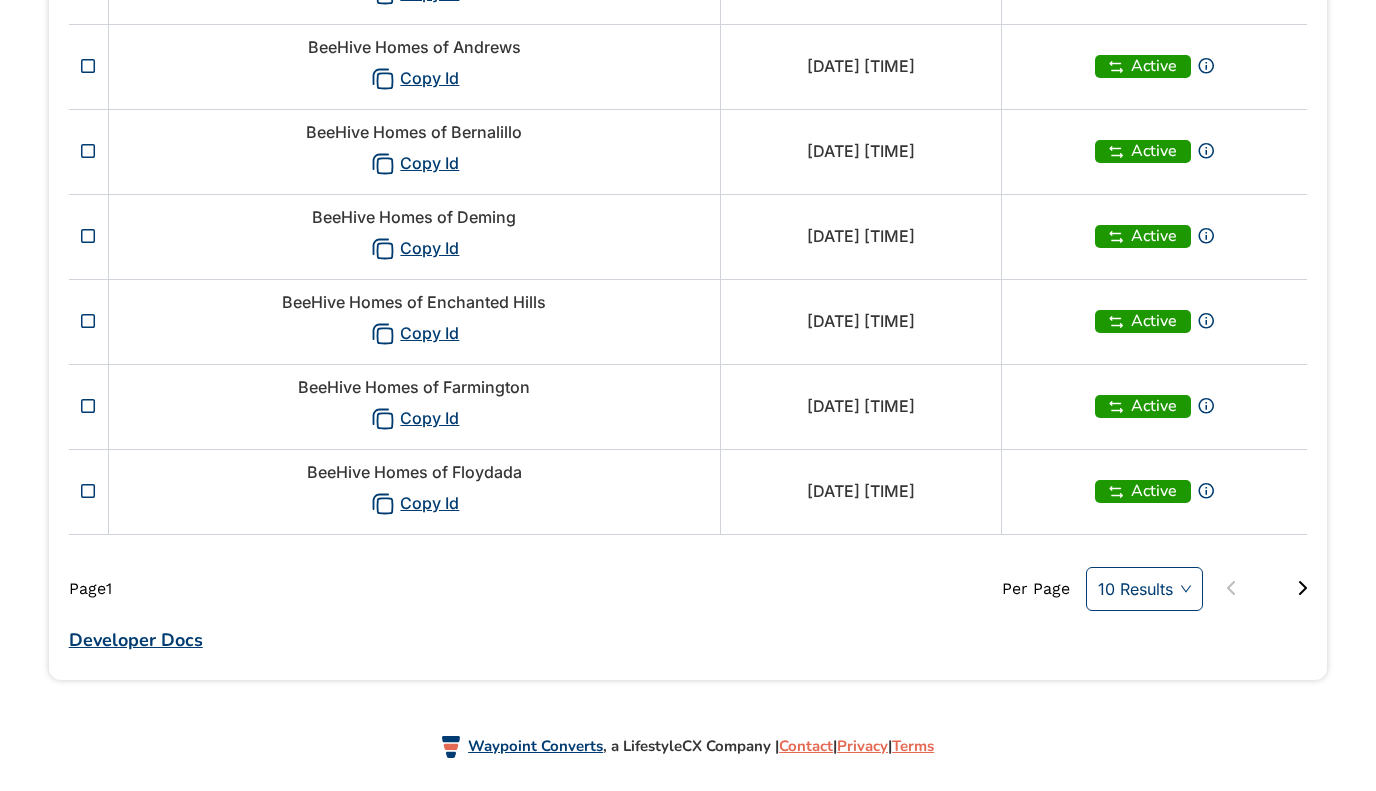 click on "10 Results" at bounding box center [1144, 589] 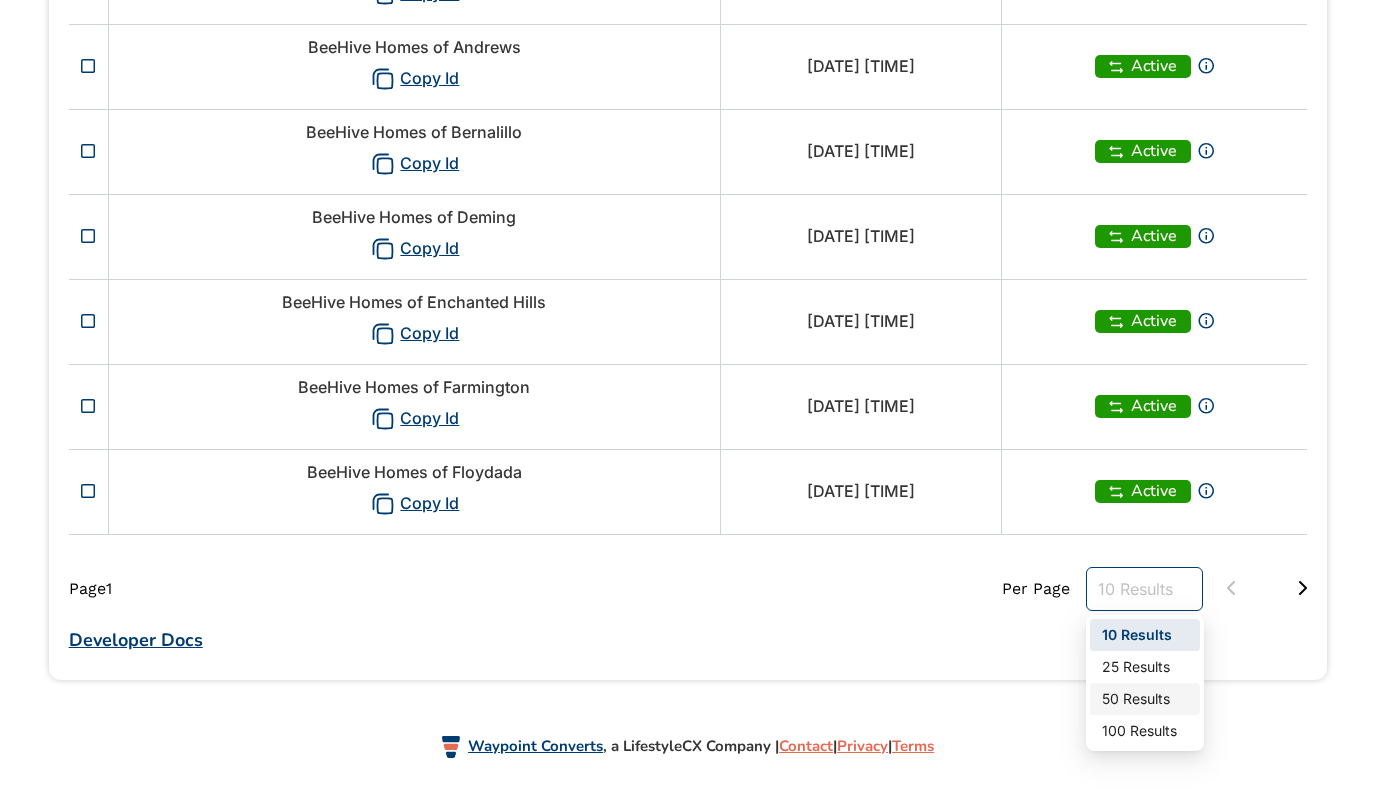 click on "50 Results" at bounding box center (1145, 699) 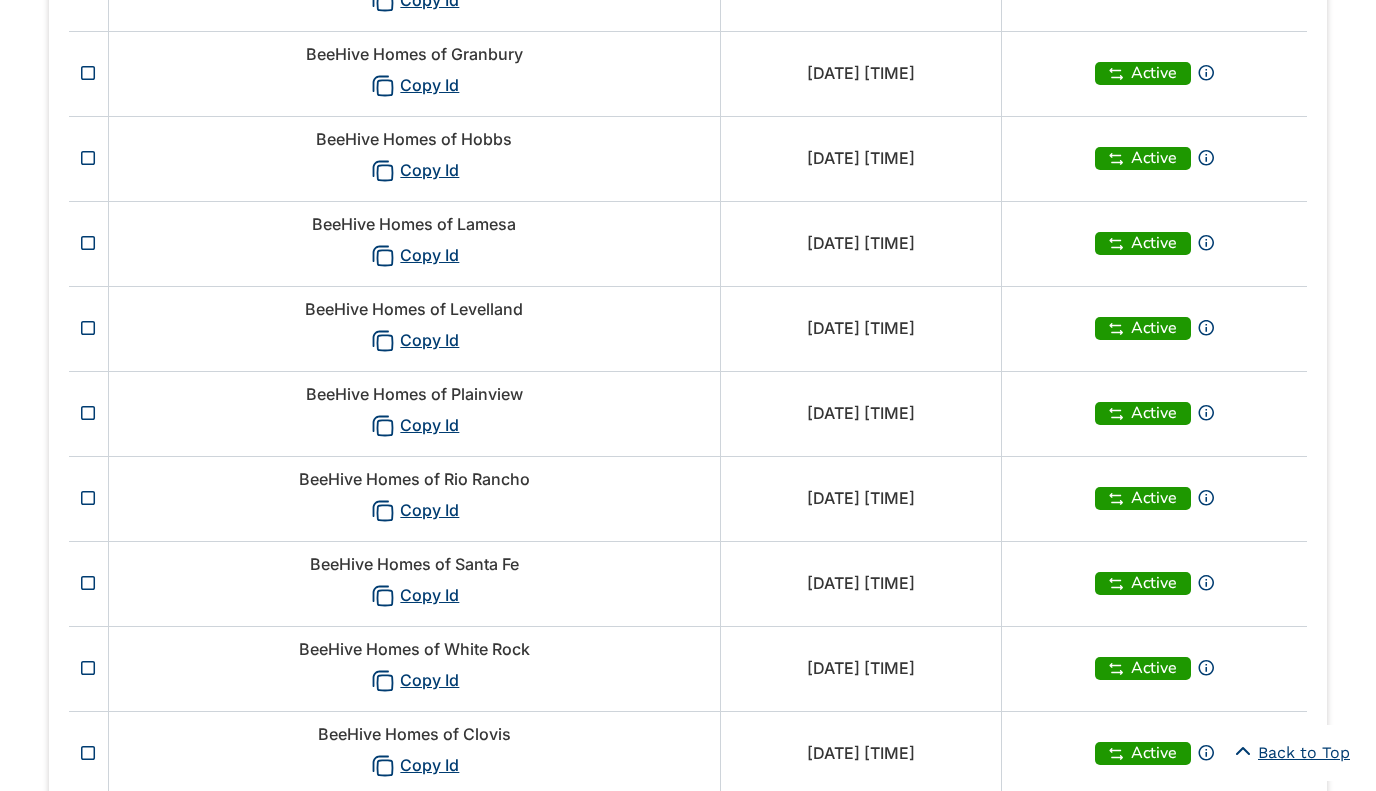 scroll, scrollTop: 1801, scrollLeft: 0, axis: vertical 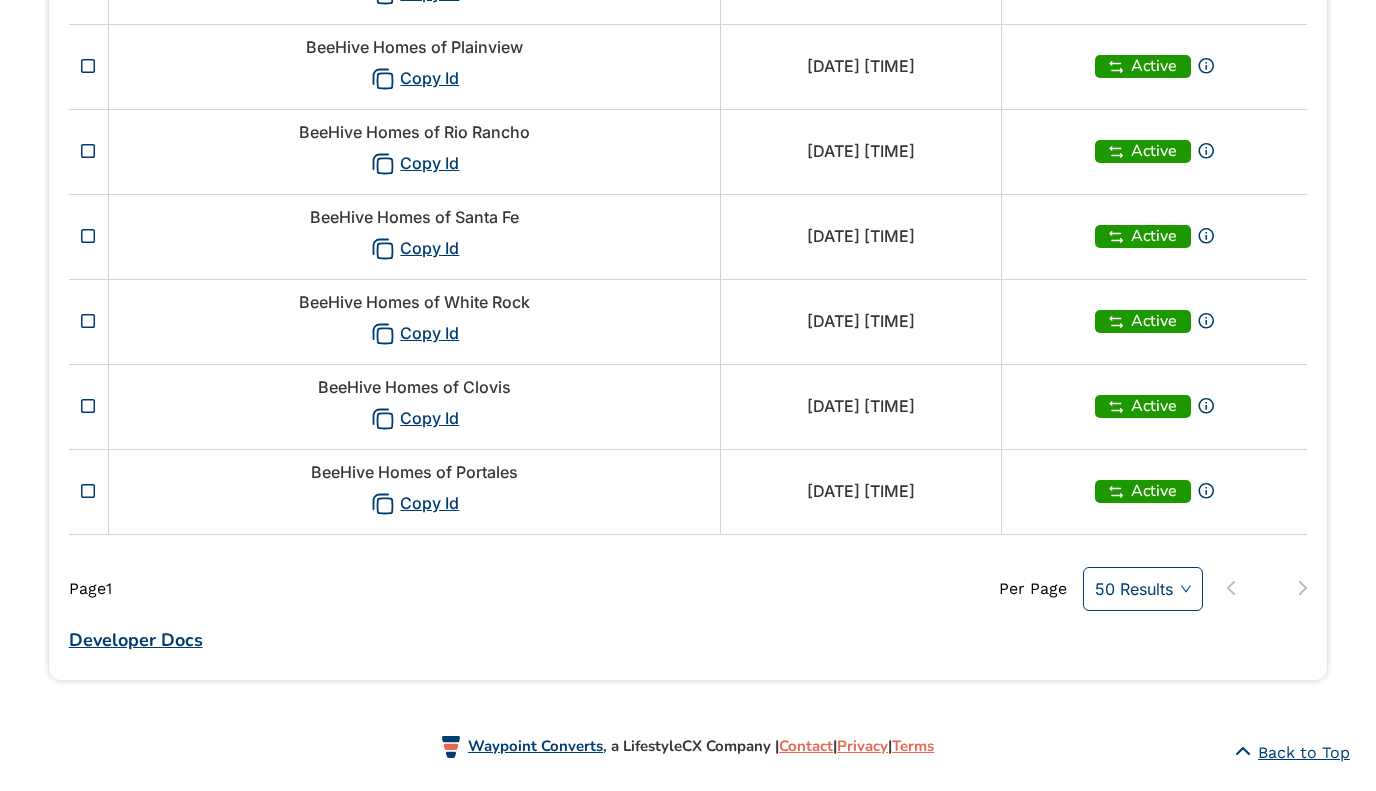 click on "Developer Docs" at bounding box center [136, 640] 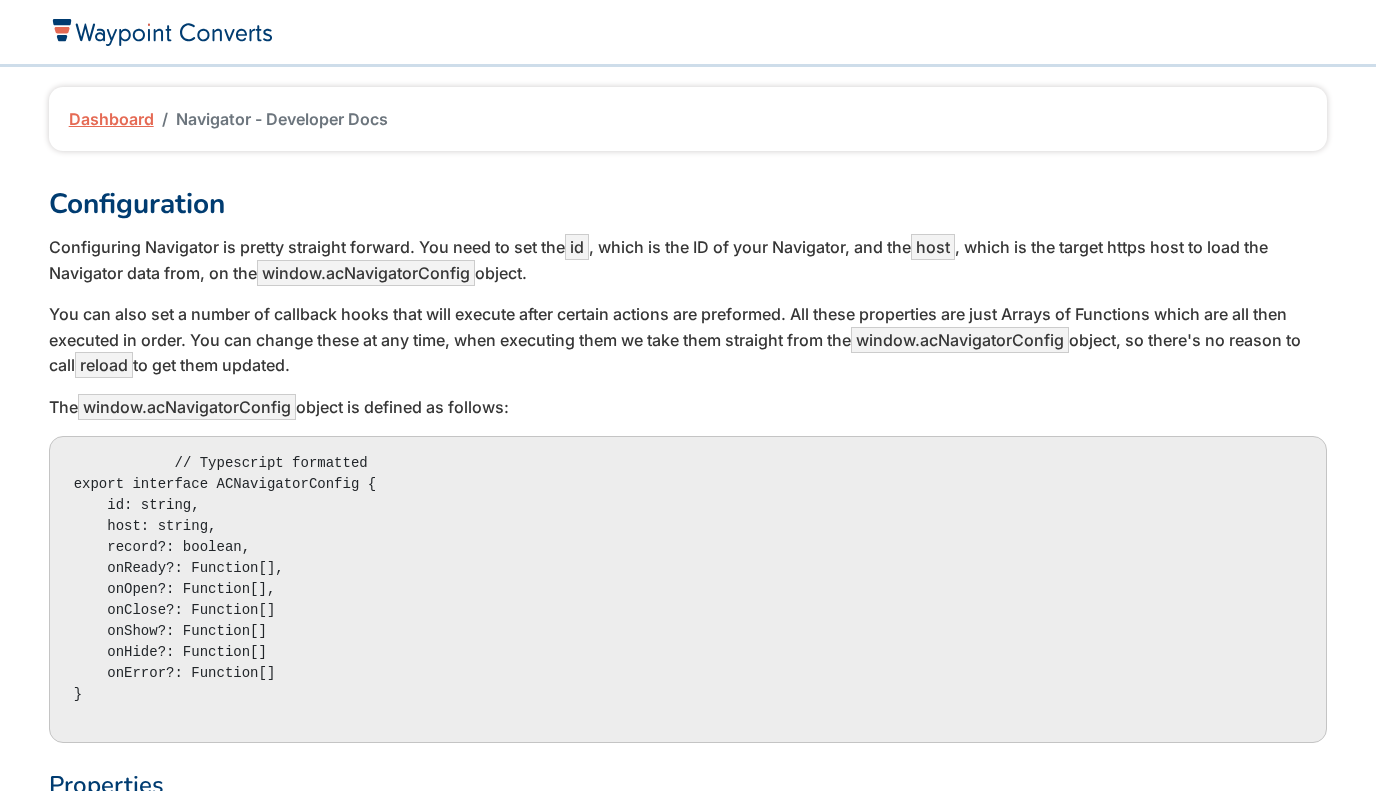 scroll, scrollTop: 0, scrollLeft: 0, axis: both 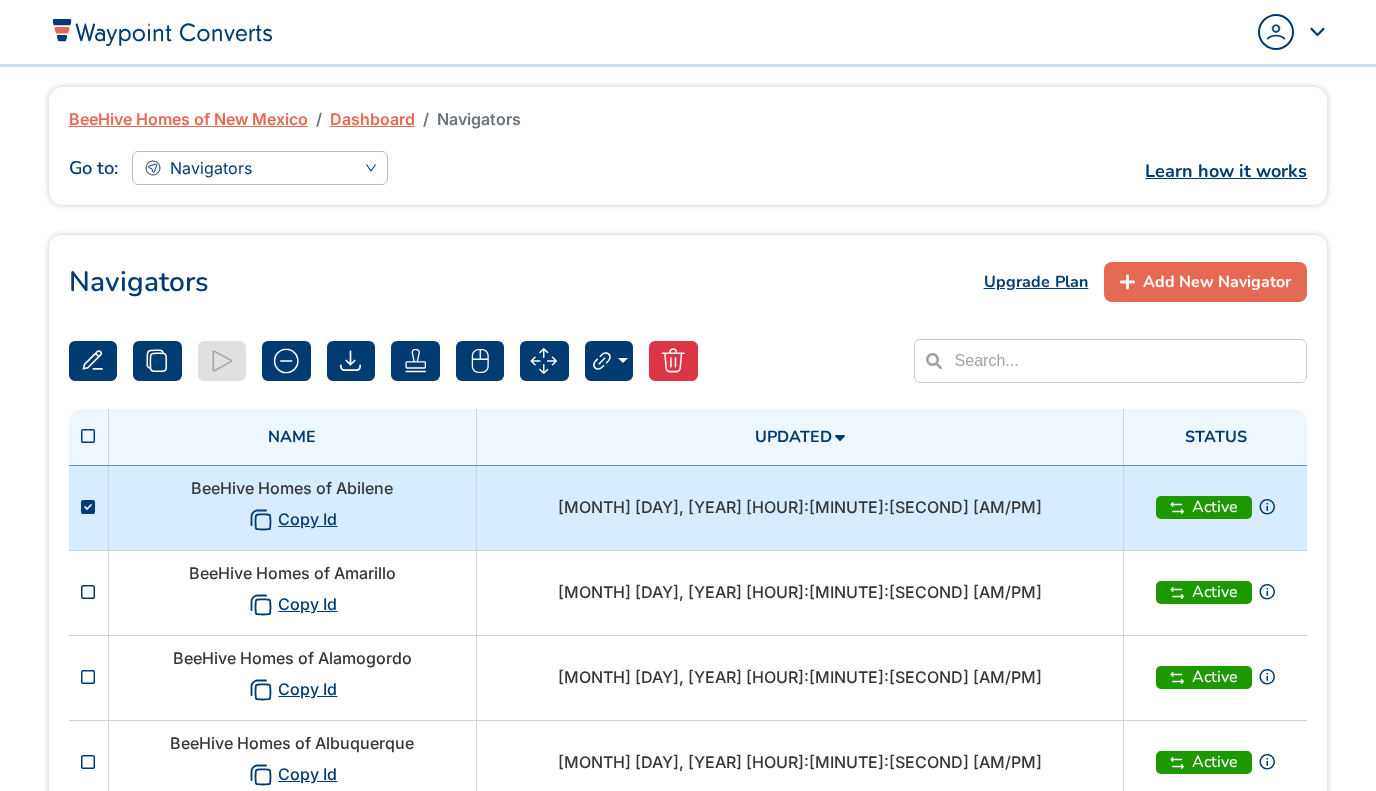 click on "BeeHive Homes of Abilene   Copy Id" at bounding box center [293, 507] 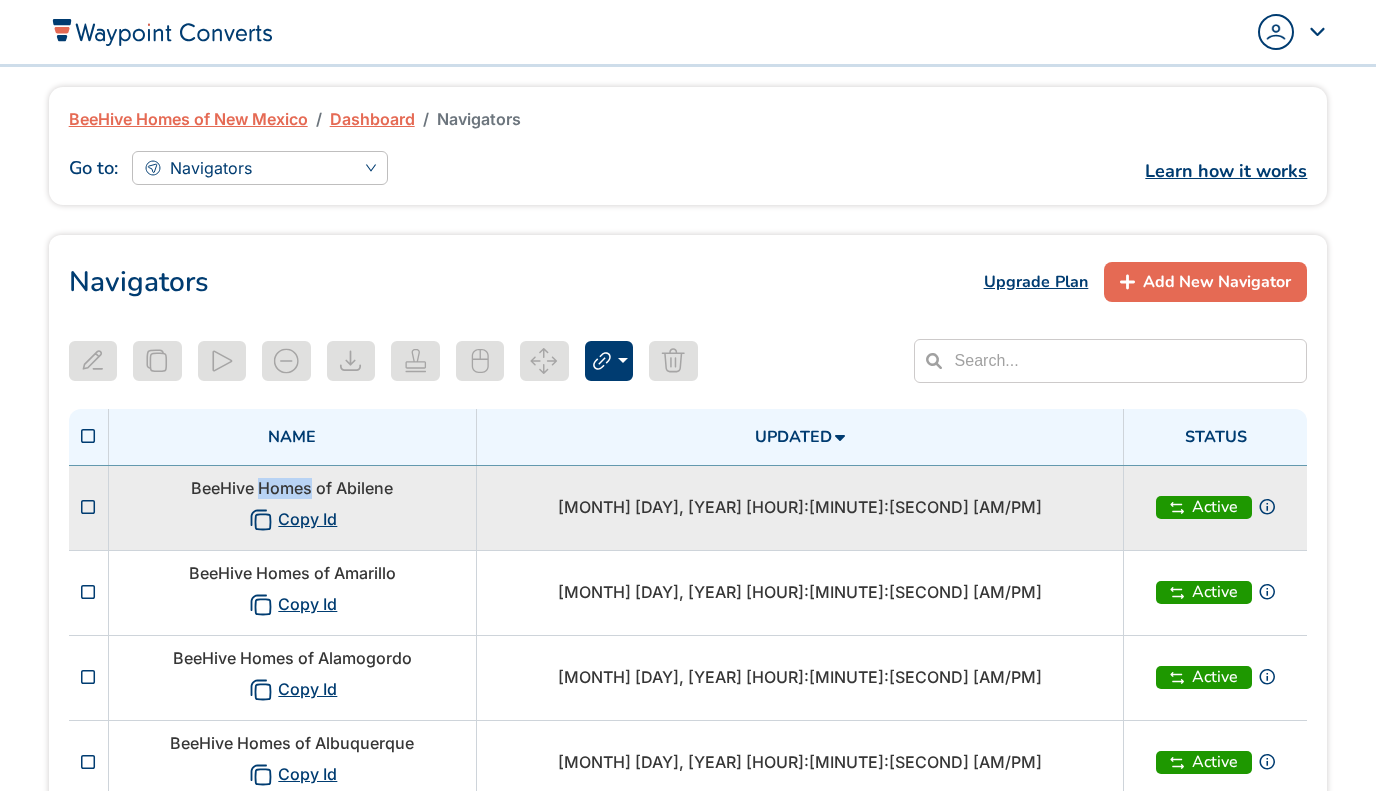 click on "BeeHive Homes of Abilene   Copy Id" at bounding box center (293, 507) 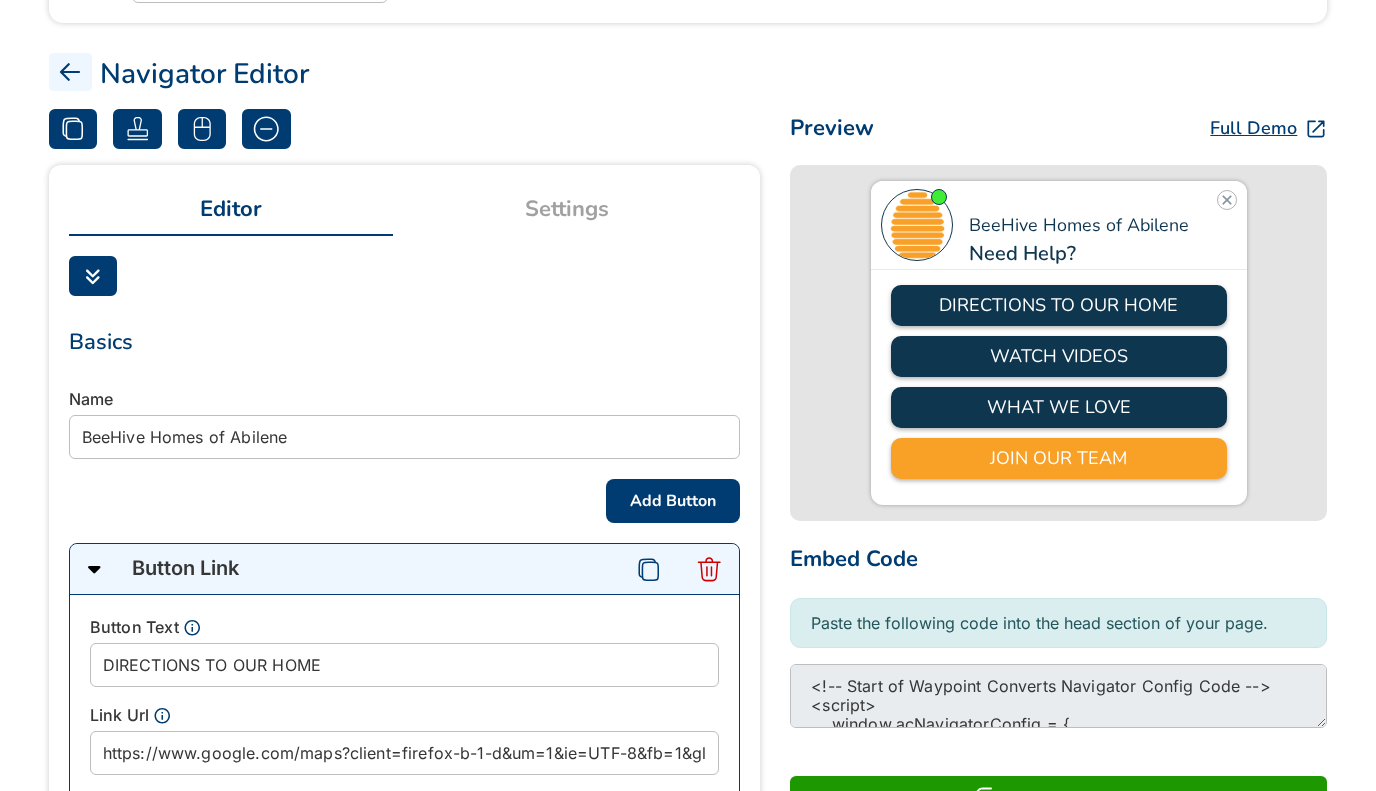 scroll, scrollTop: 183, scrollLeft: 0, axis: vertical 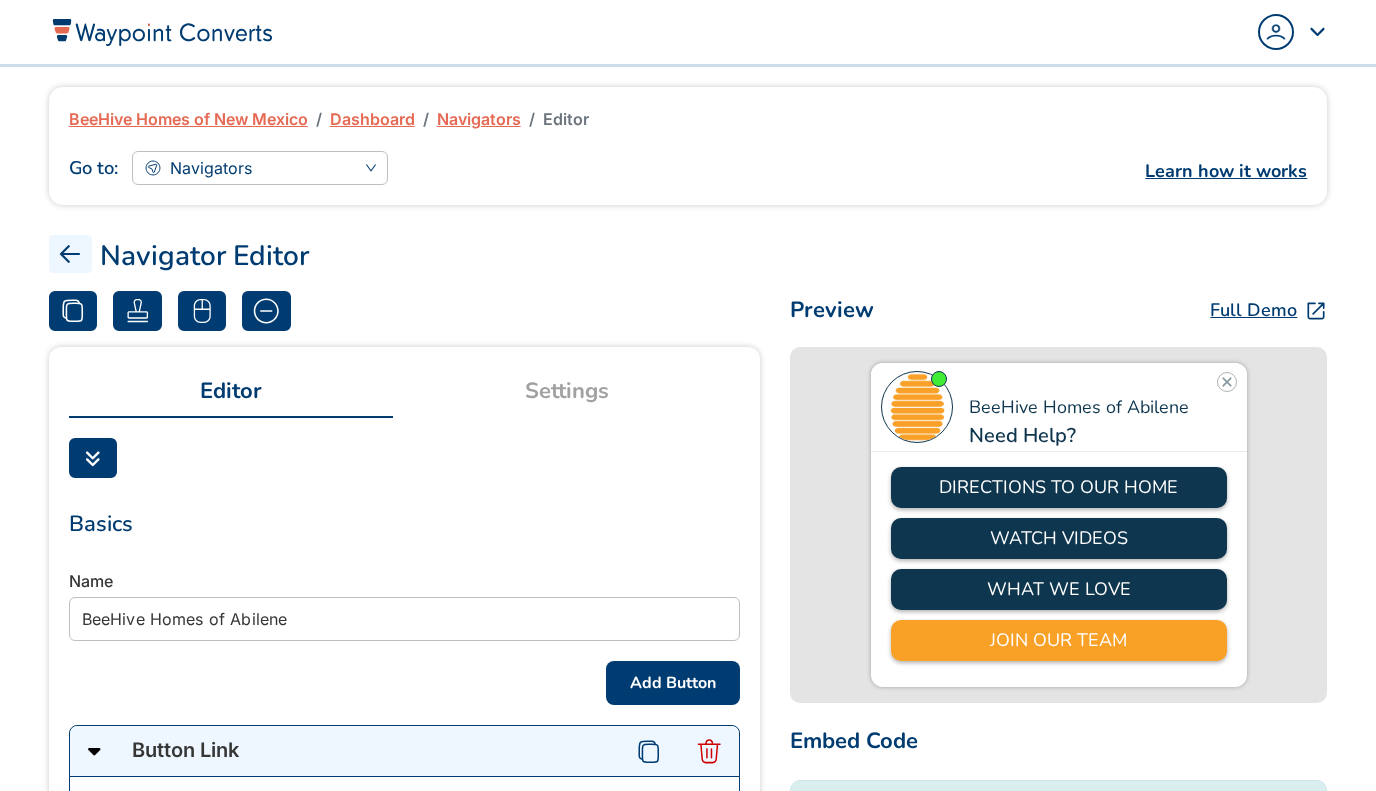 click on "Dashboard" at bounding box center [372, 119] 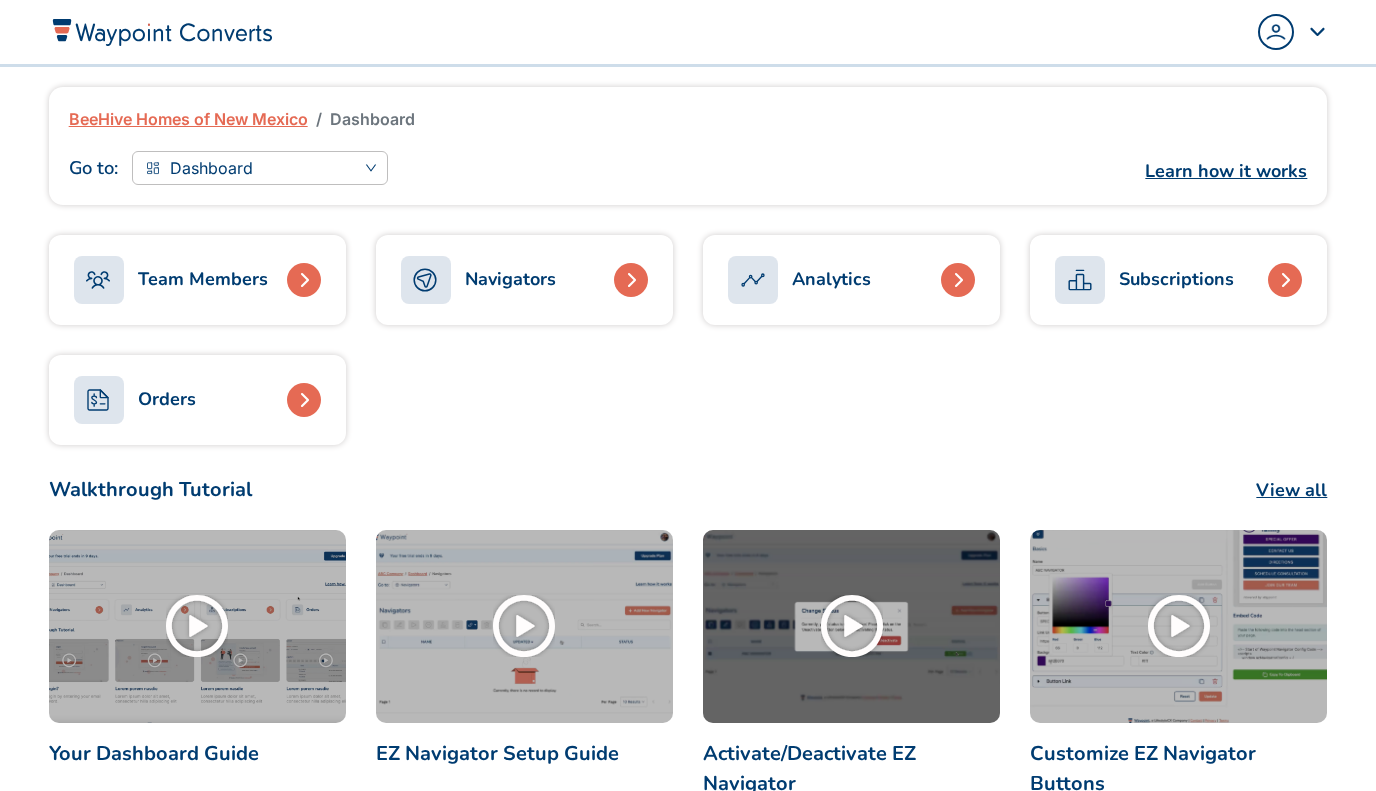 scroll, scrollTop: 0, scrollLeft: 0, axis: both 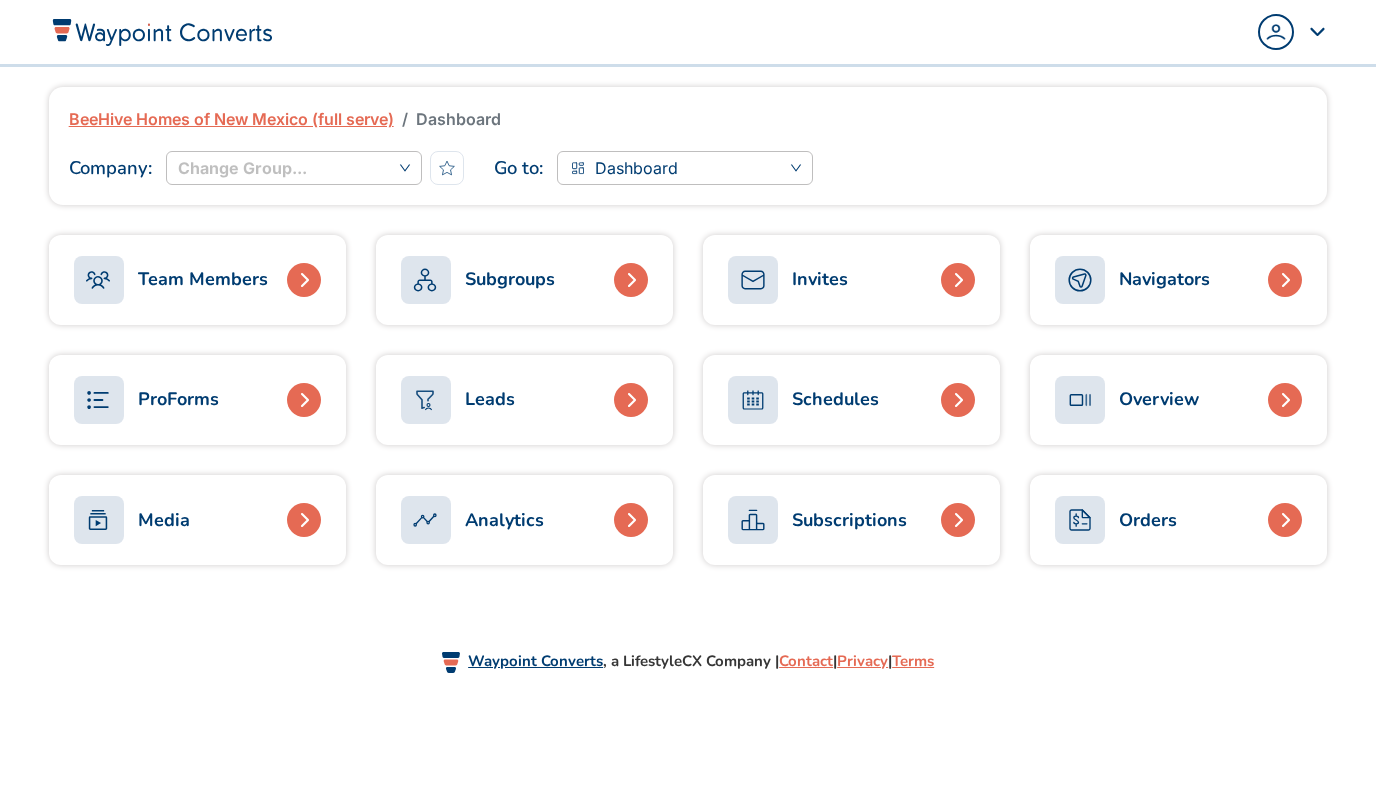 click on "Team Members" at bounding box center [171, 280] 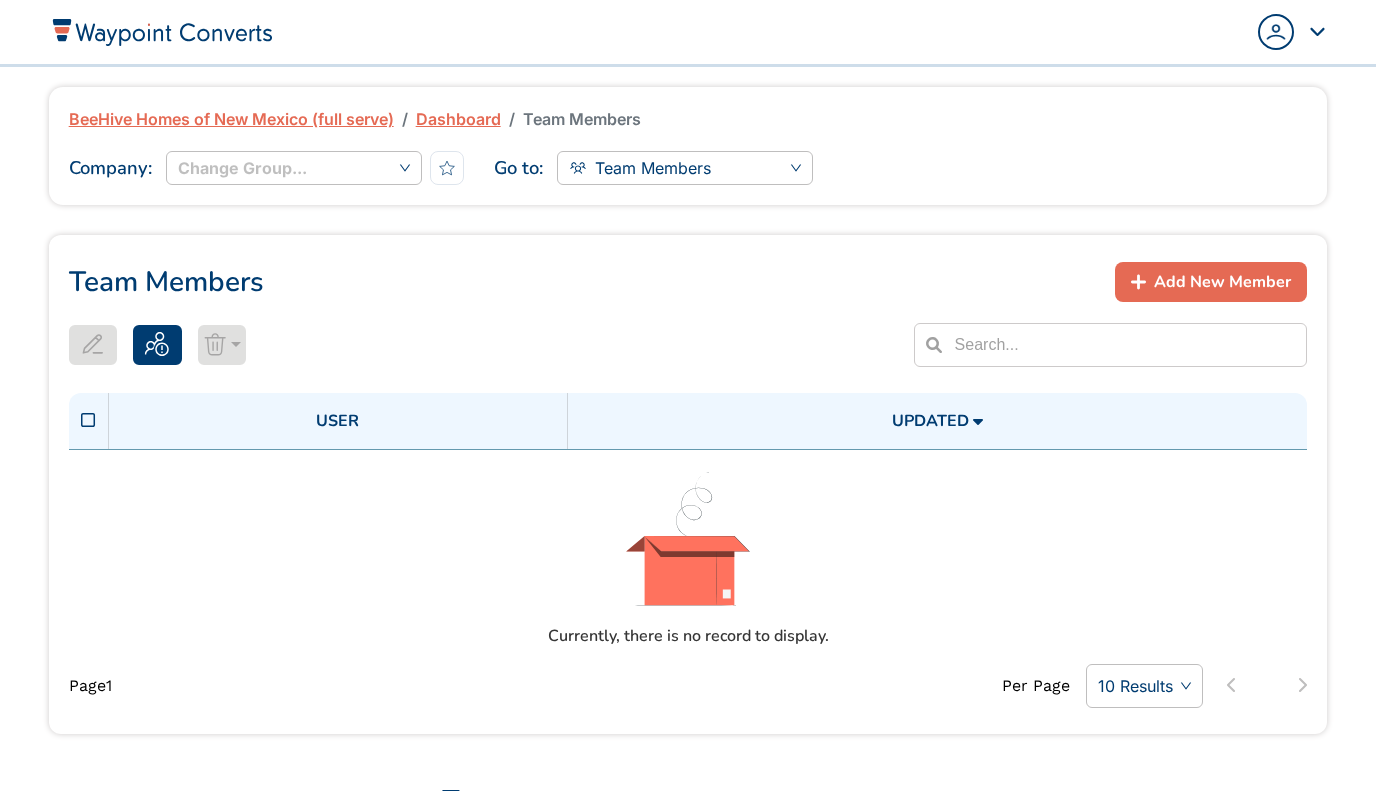scroll, scrollTop: 0, scrollLeft: 0, axis: both 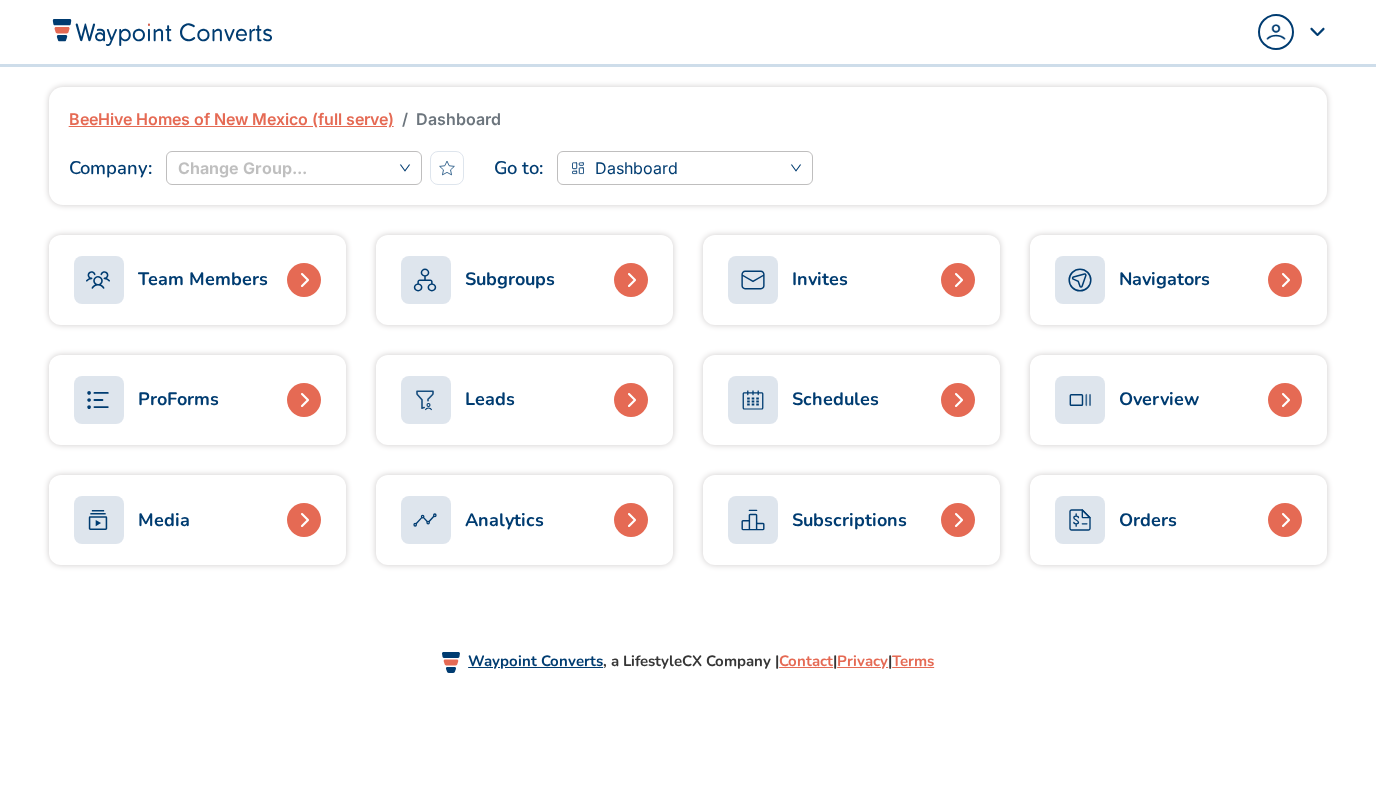click at bounding box center (1080, 280) 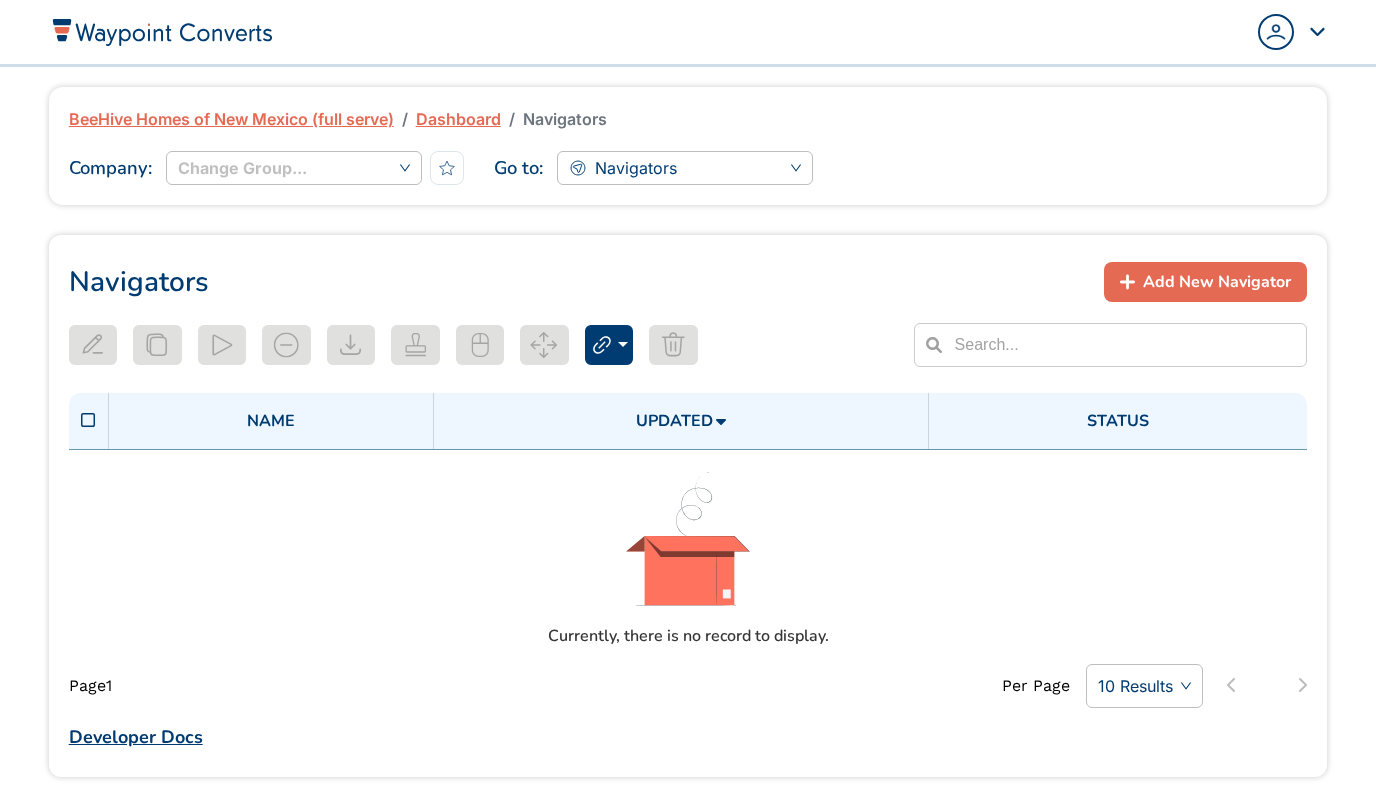 scroll, scrollTop: 0, scrollLeft: 0, axis: both 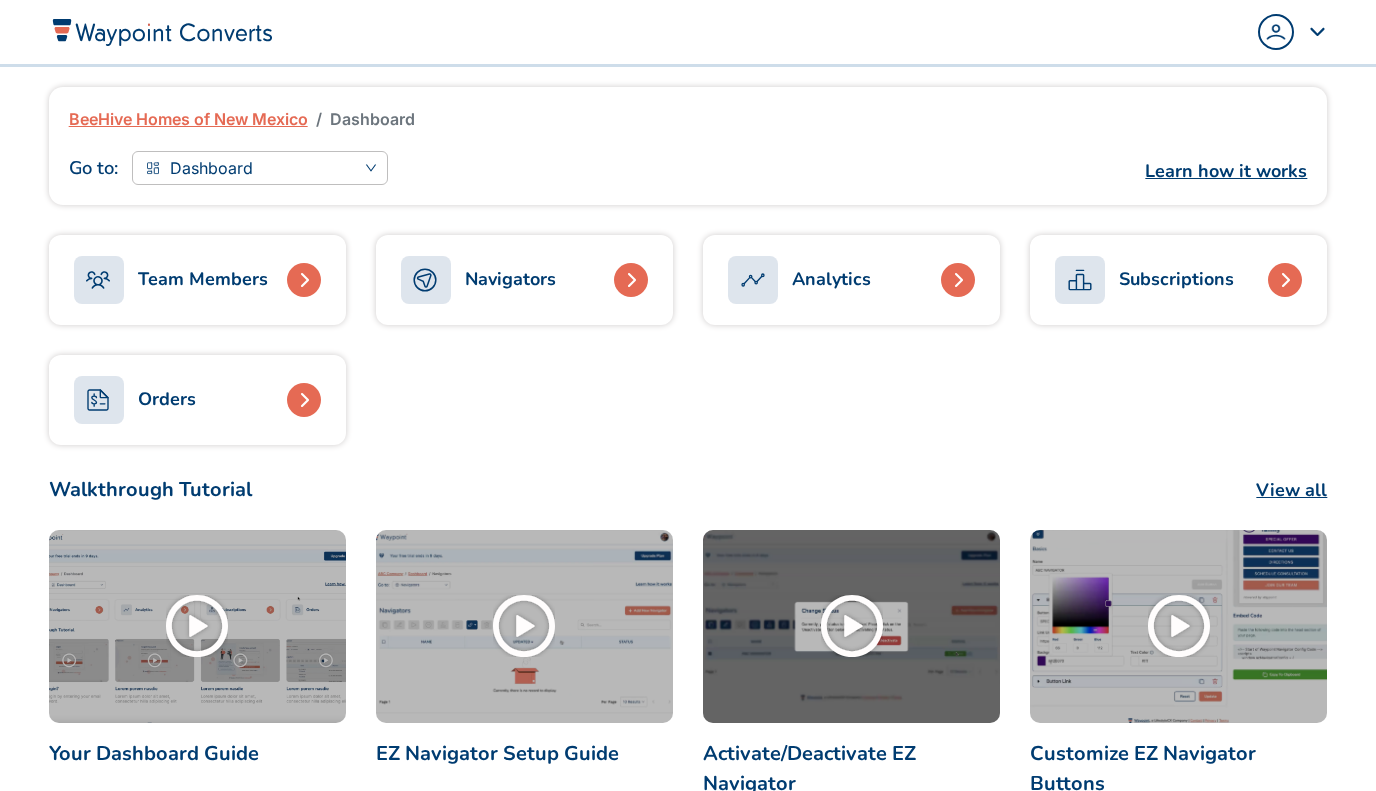 click on "Navigators" at bounding box center (510, 279) 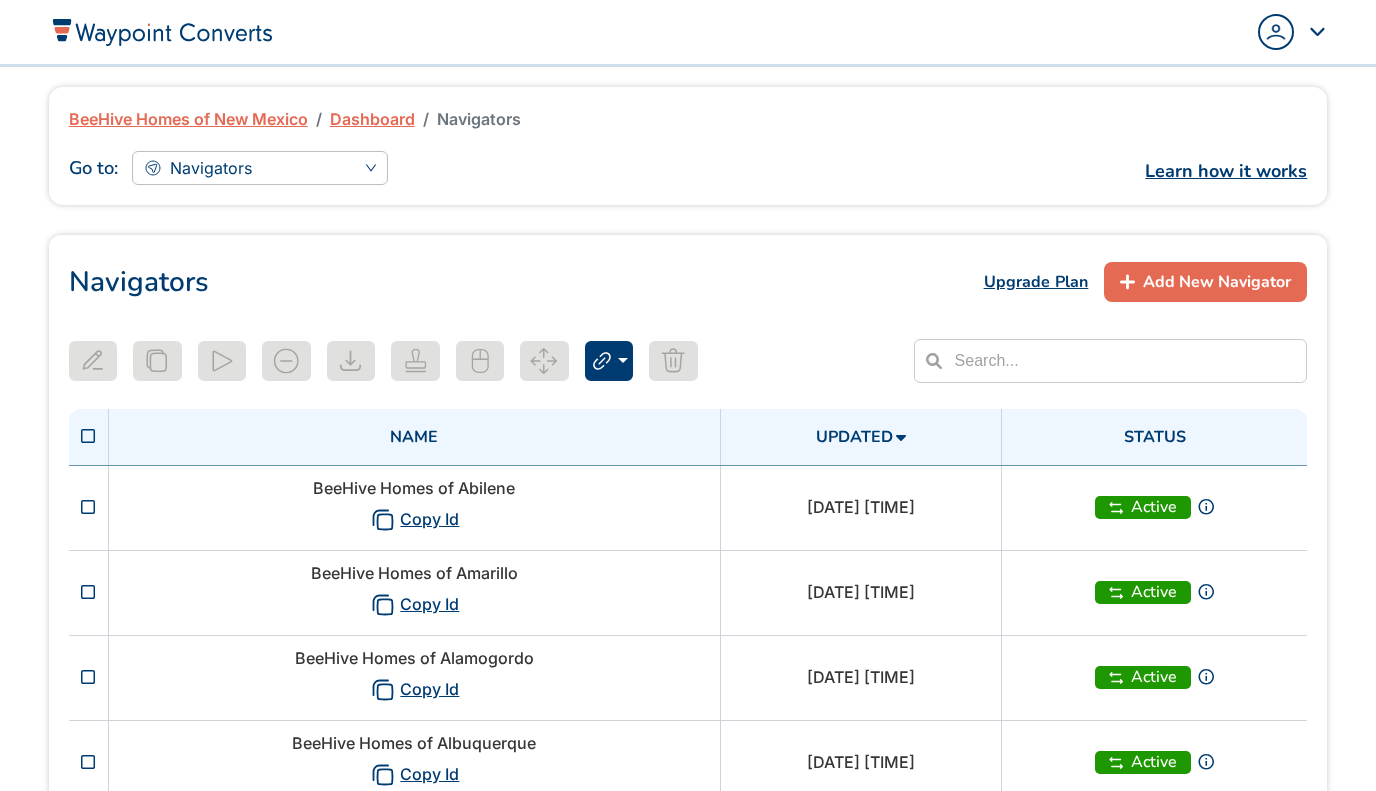 scroll, scrollTop: 0, scrollLeft: 0, axis: both 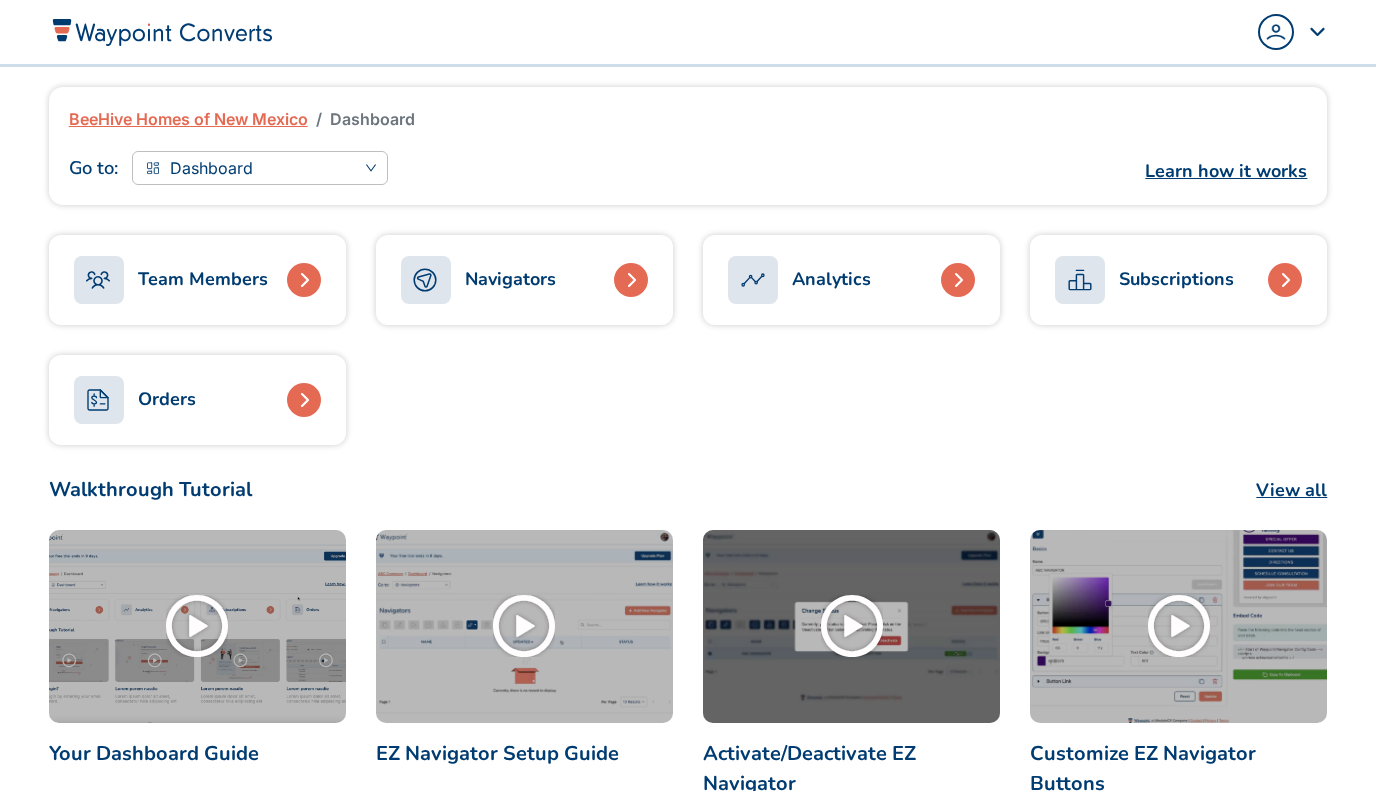 click on "Team Members" at bounding box center (203, 279) 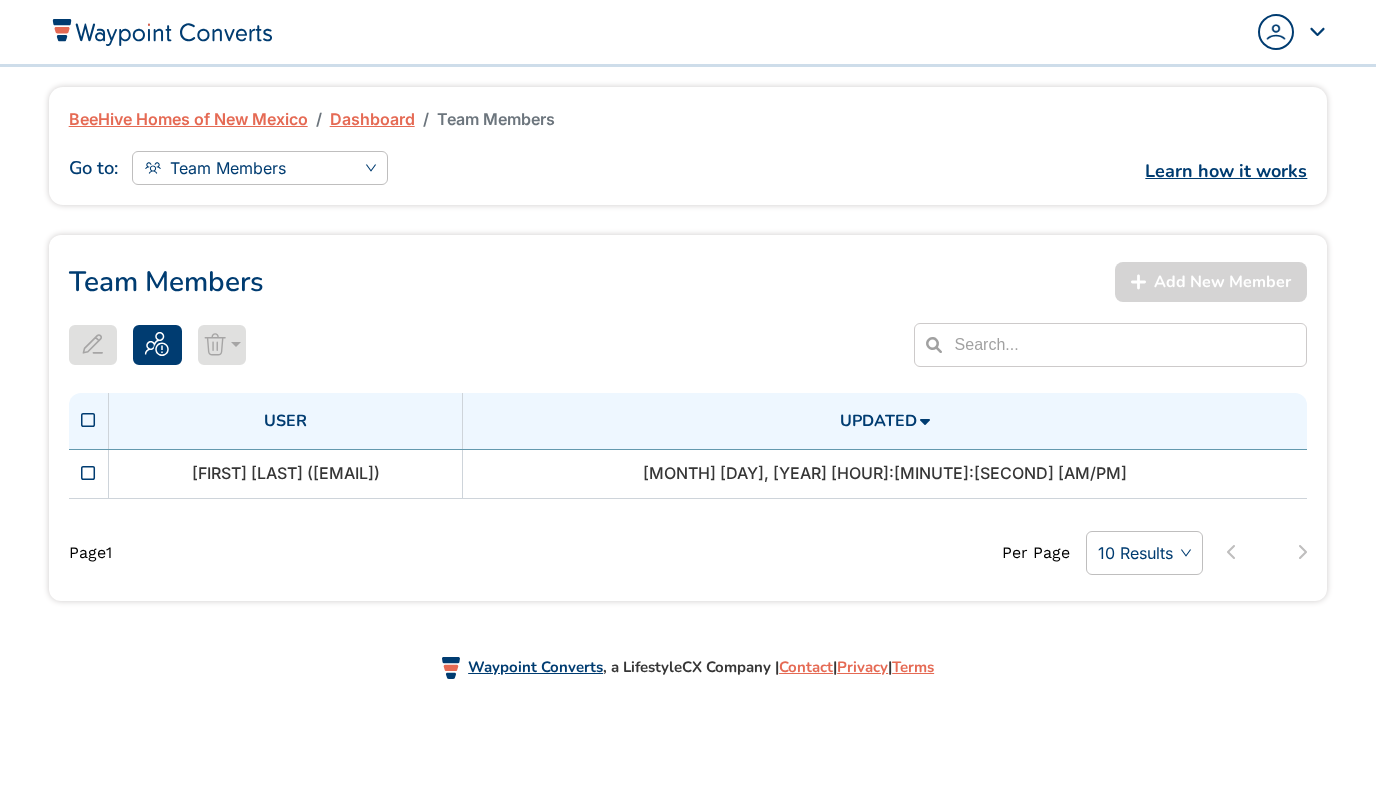 scroll, scrollTop: 0, scrollLeft: 0, axis: both 